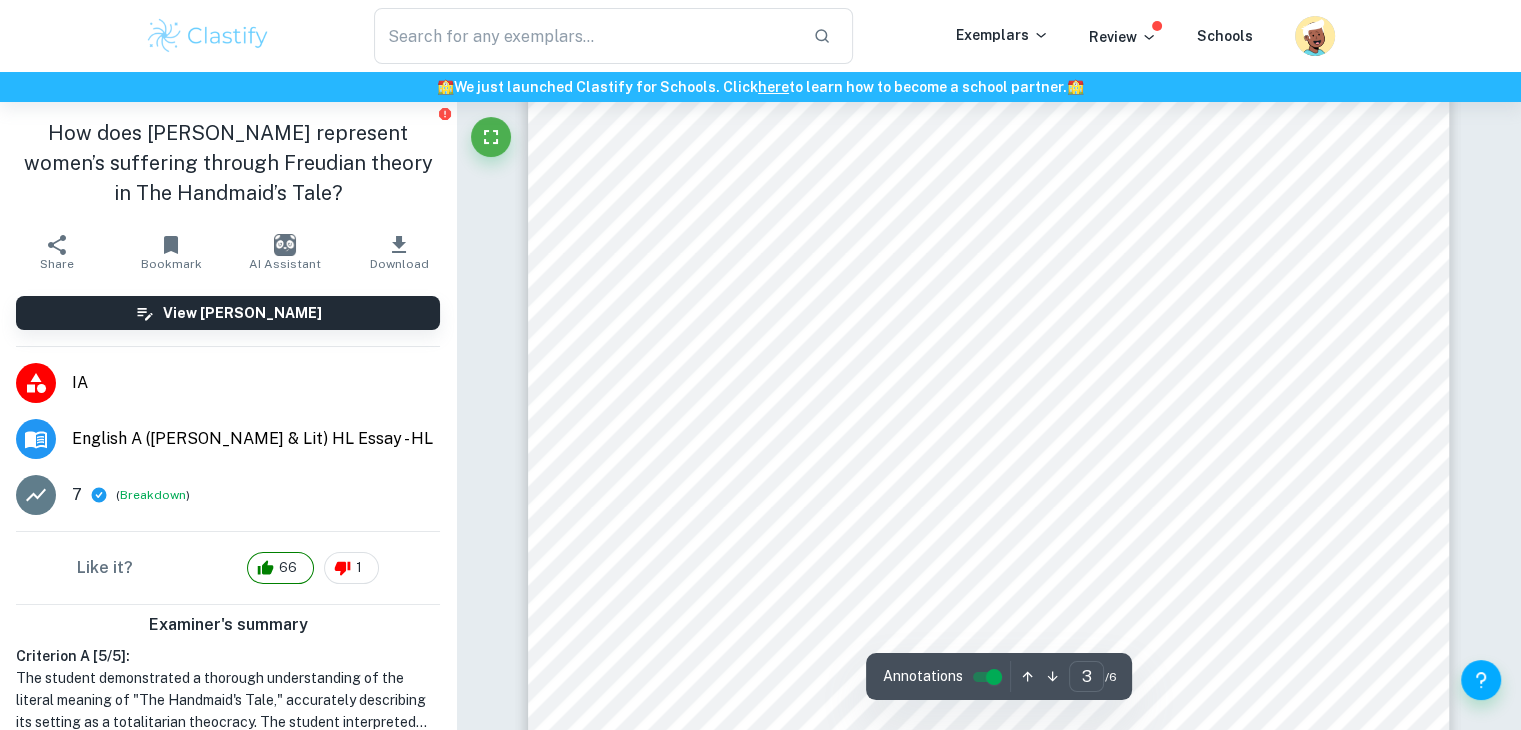 scroll, scrollTop: 2800, scrollLeft: 0, axis: vertical 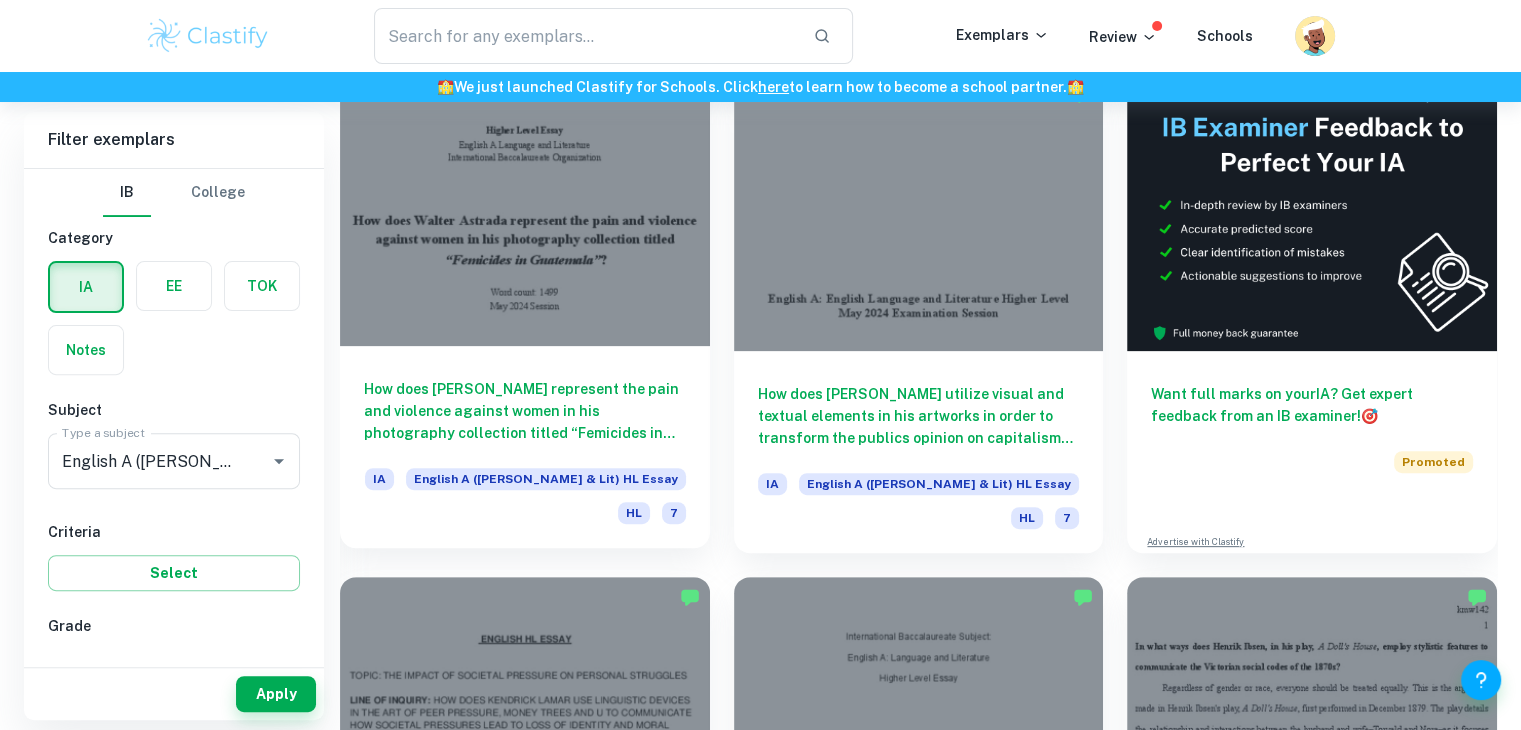 click on "How does [PERSON_NAME] represent the pain and violence against women in his photography collection titled  “Femicides in [GEOGRAPHIC_DATA]”?" at bounding box center [525, 411] 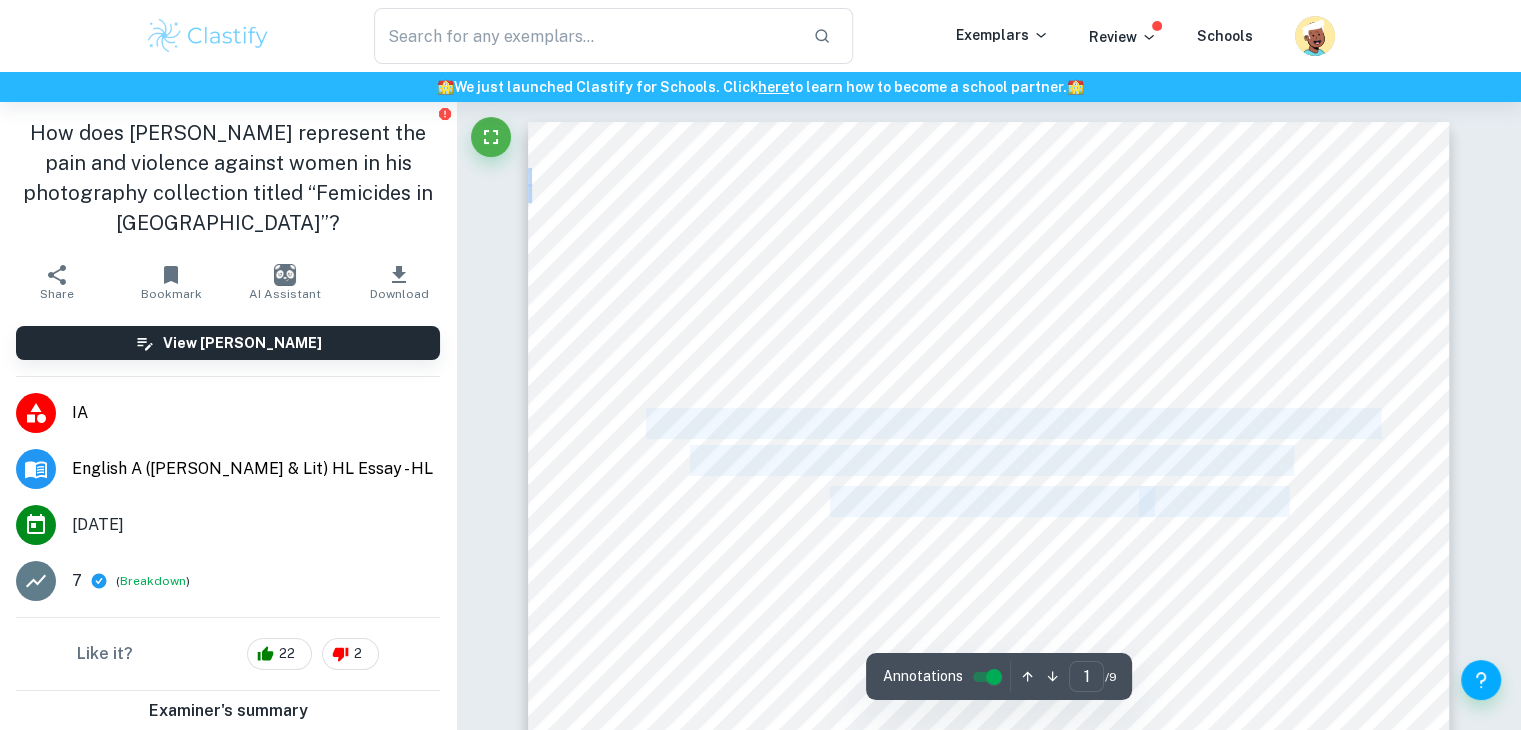 drag, startPoint x: 648, startPoint y: 424, endPoint x: 1153, endPoint y: 498, distance: 510.39297 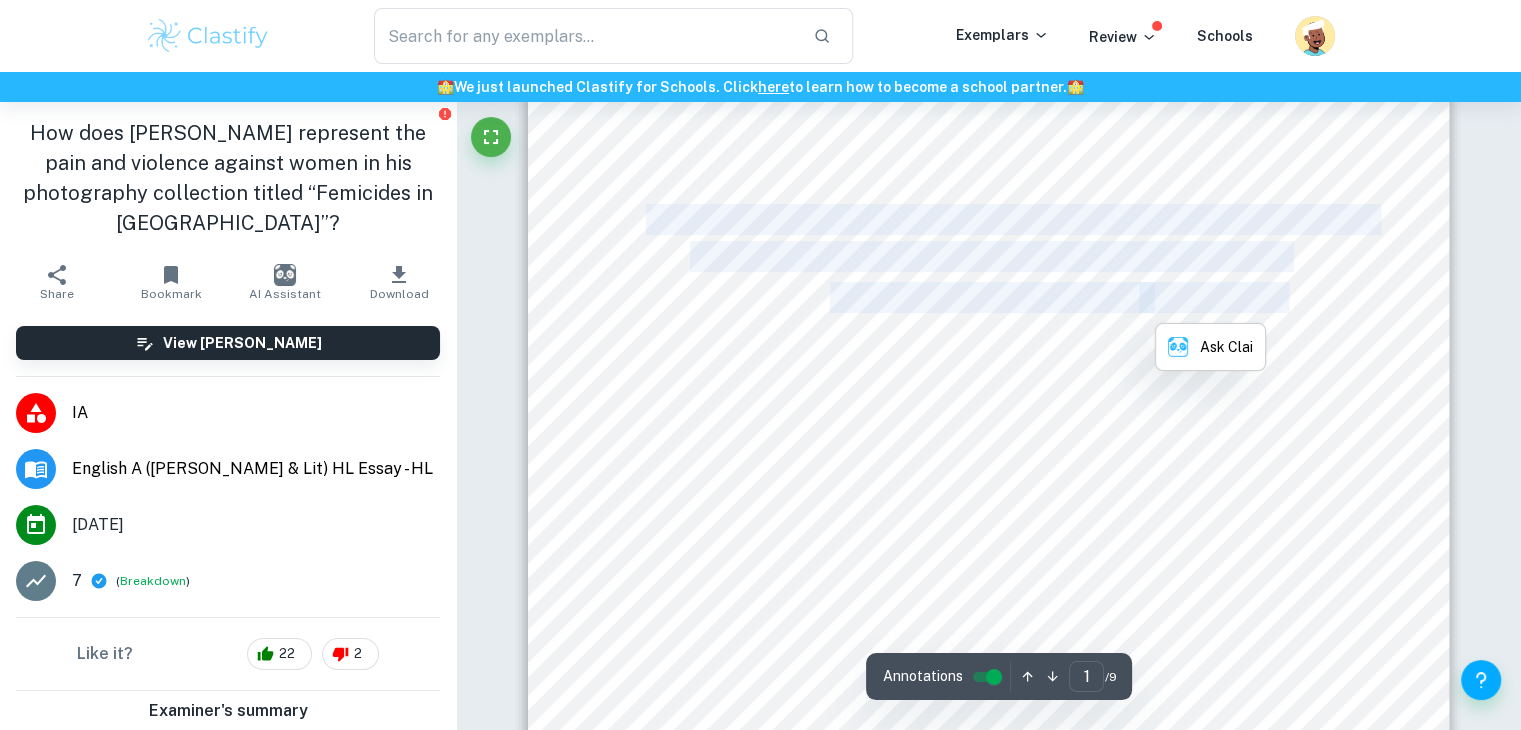 scroll, scrollTop: 200, scrollLeft: 0, axis: vertical 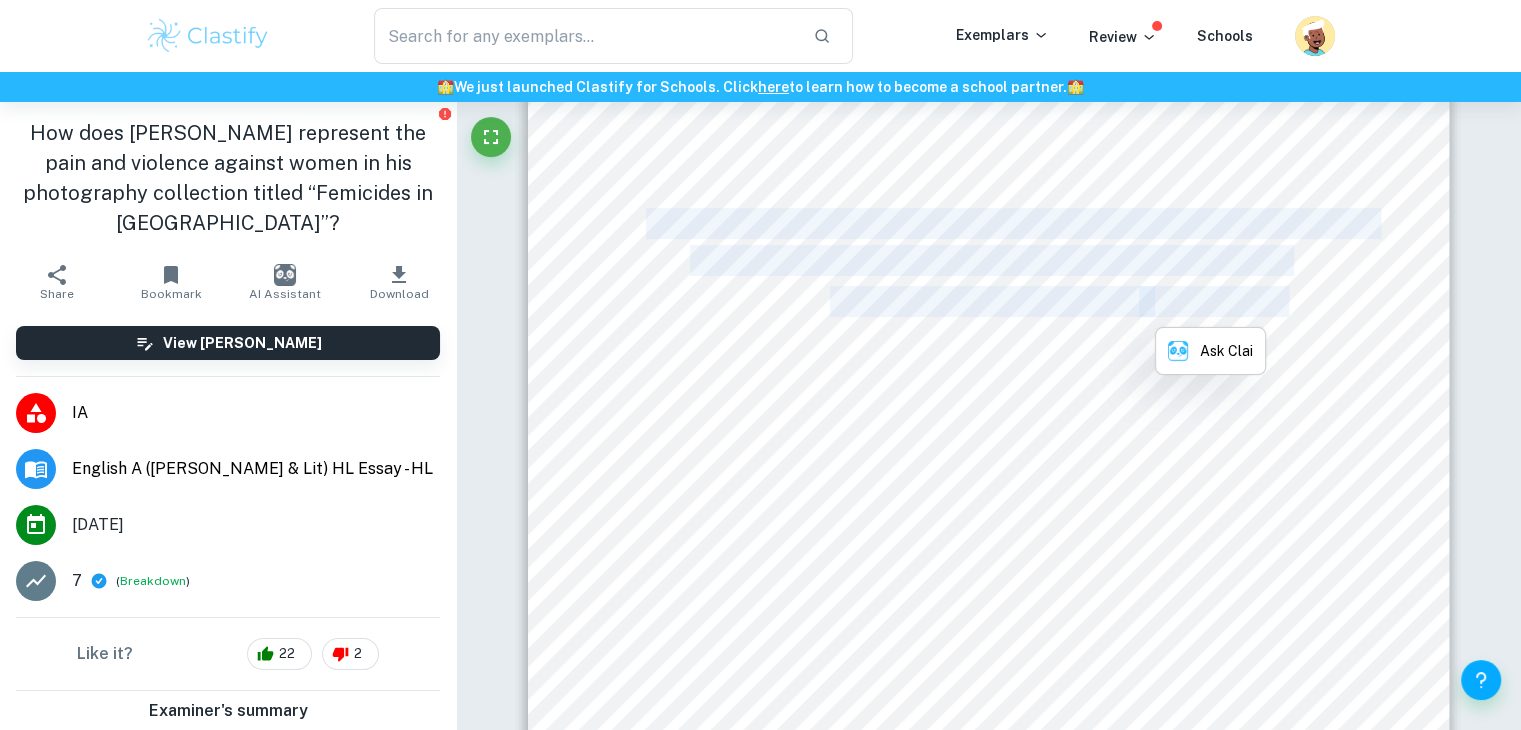 copy on "How does [PERSON_NAME] represent the pain and violence against women in his photography collection titled <Femicides in [GEOGRAPHIC_DATA]= ?" 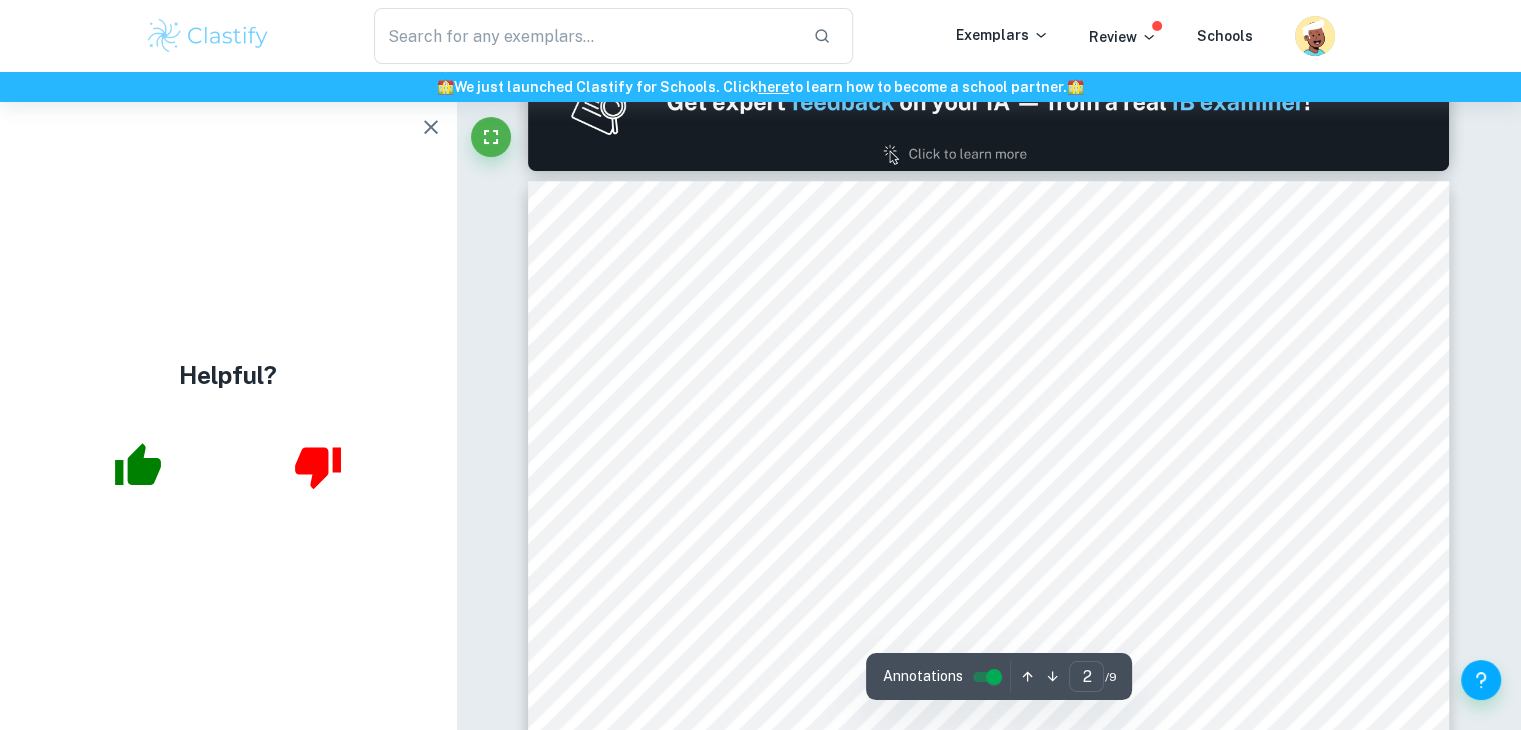 type on "1" 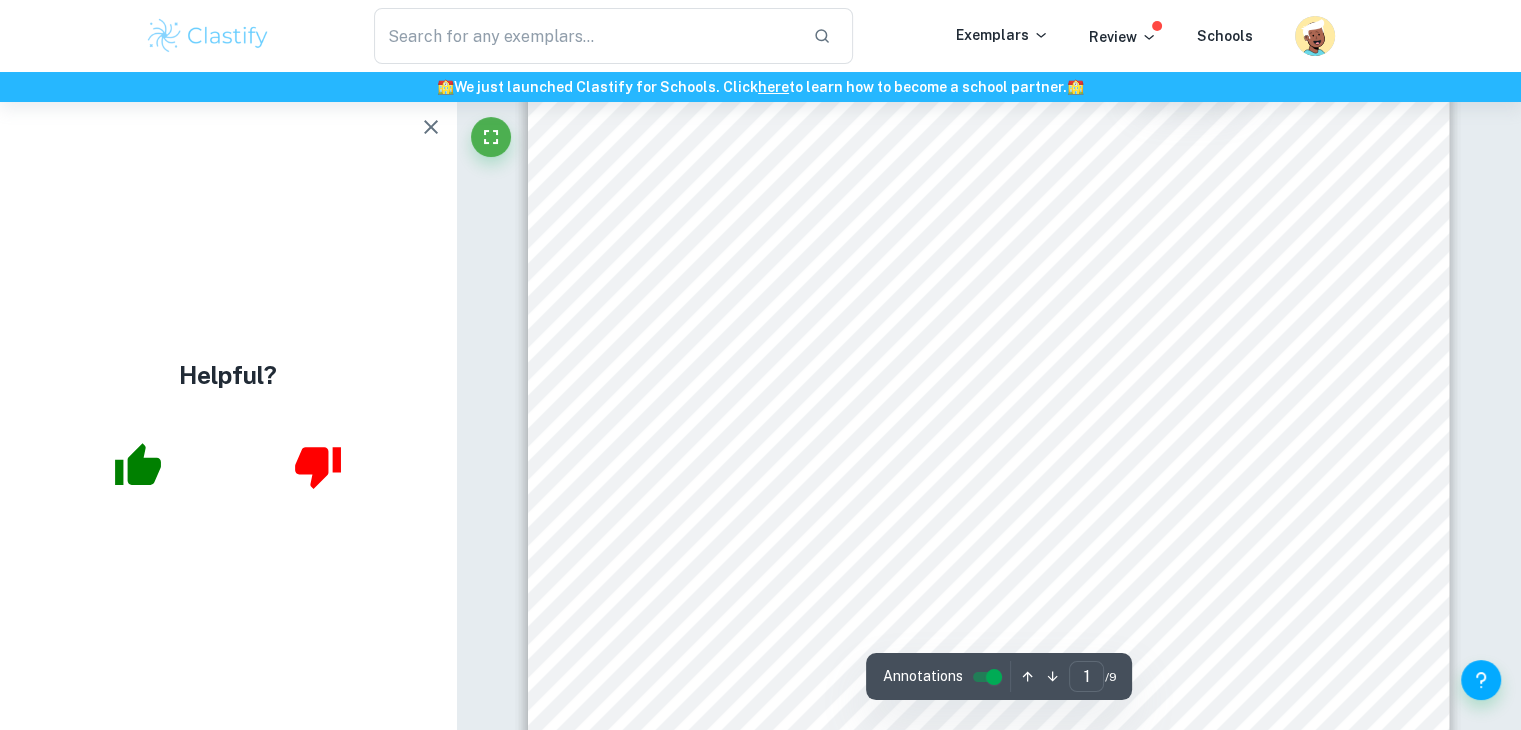 scroll, scrollTop: 400, scrollLeft: 0, axis: vertical 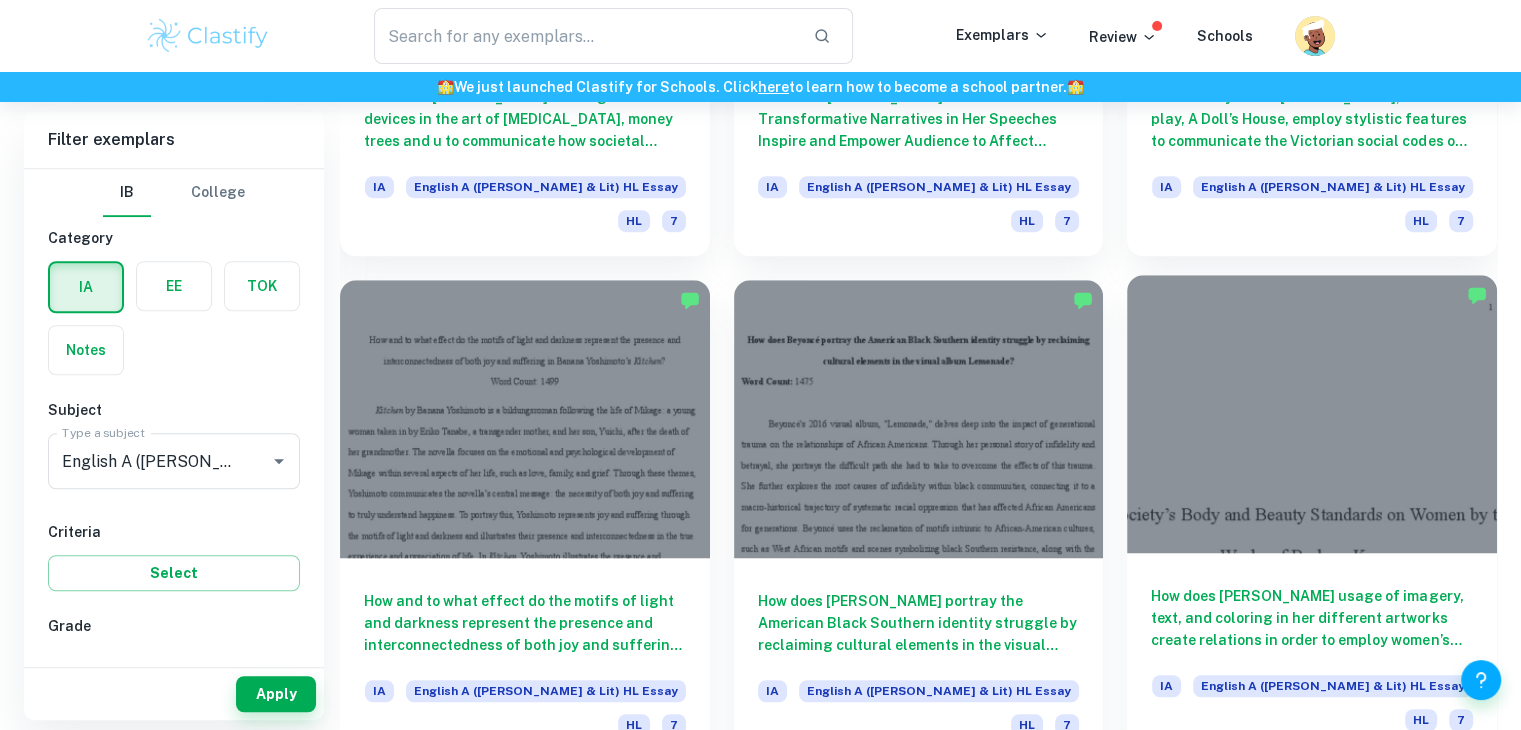 click at bounding box center [1312, 413] 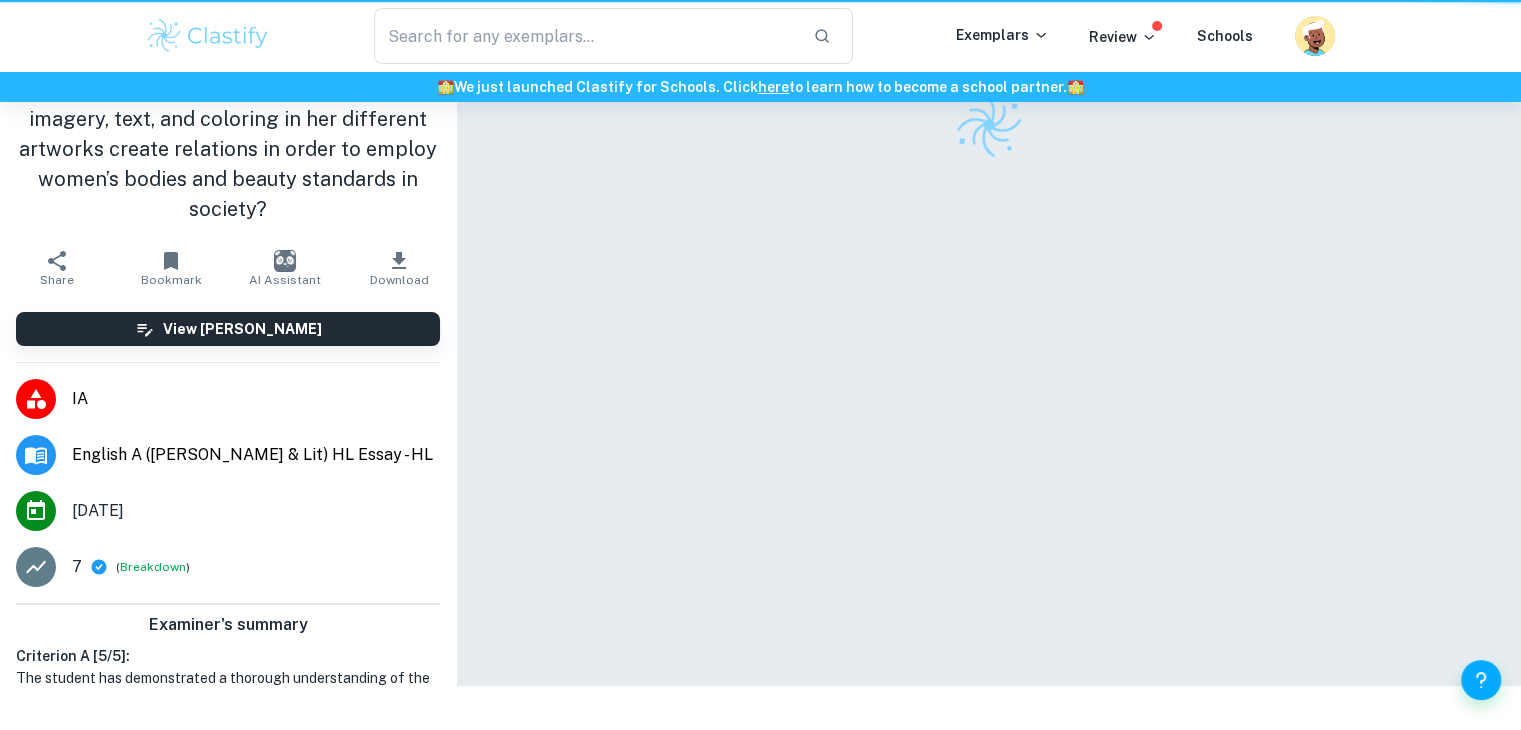 scroll, scrollTop: 0, scrollLeft: 0, axis: both 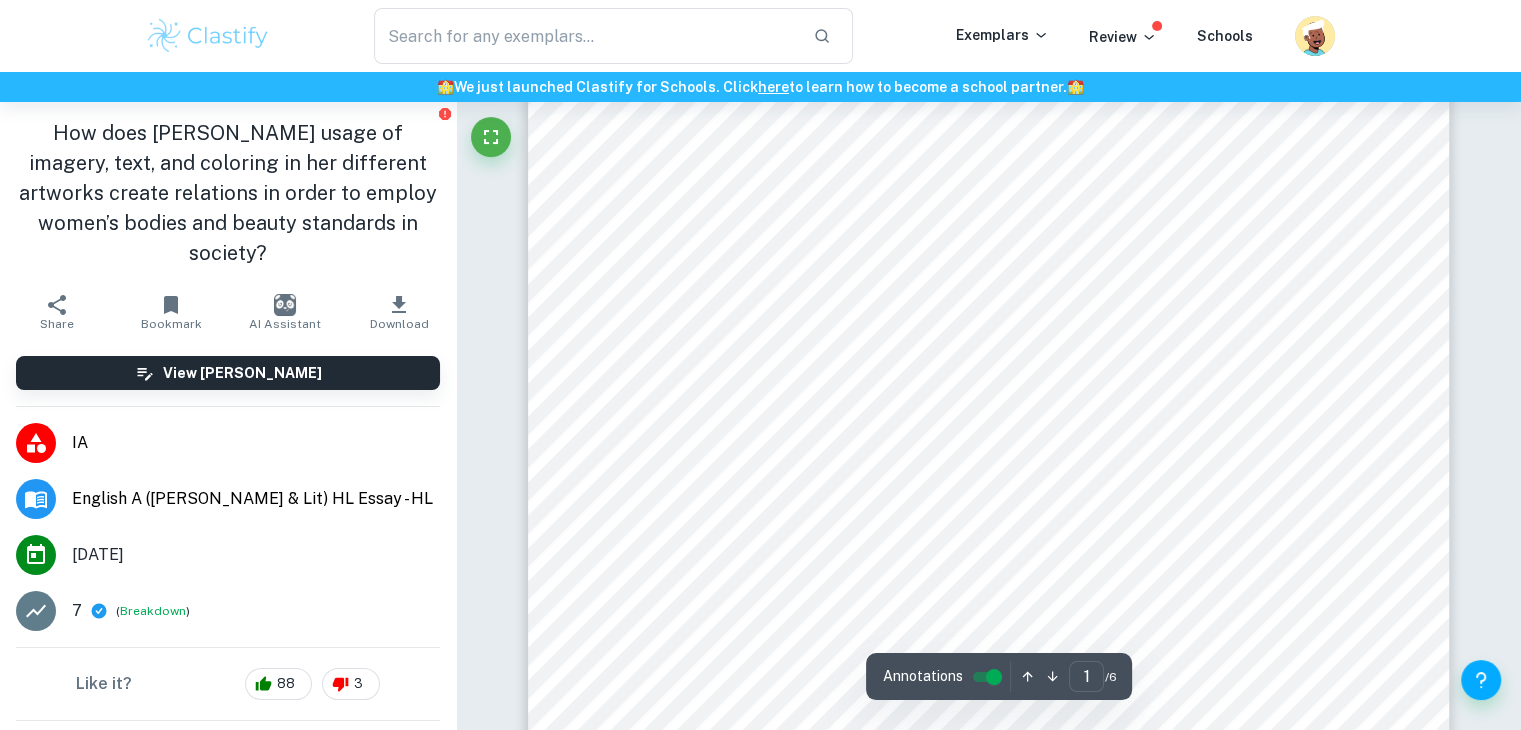 drag, startPoint x: 584, startPoint y: 590, endPoint x: 735, endPoint y: 581, distance: 151.26797 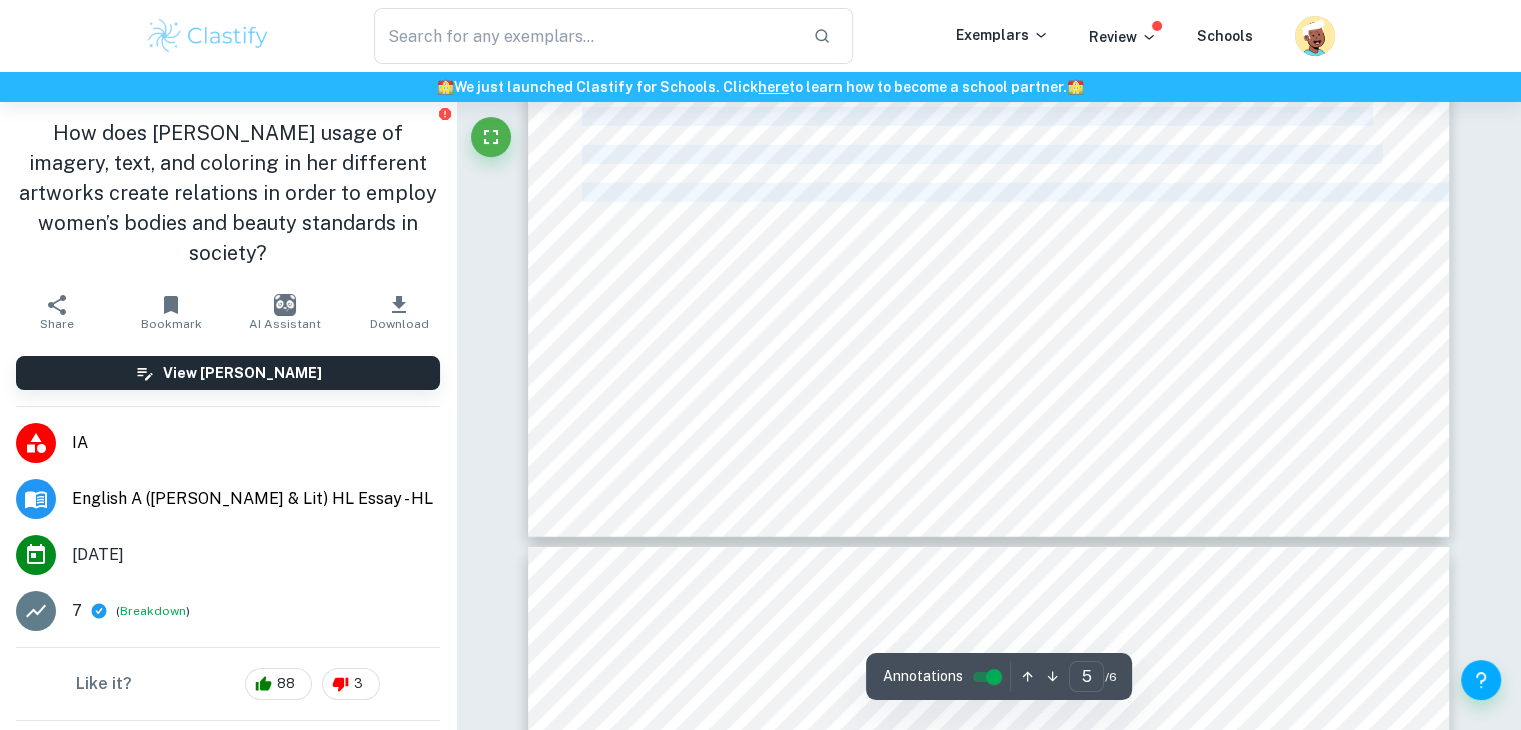 scroll, scrollTop: 5662, scrollLeft: 0, axis: vertical 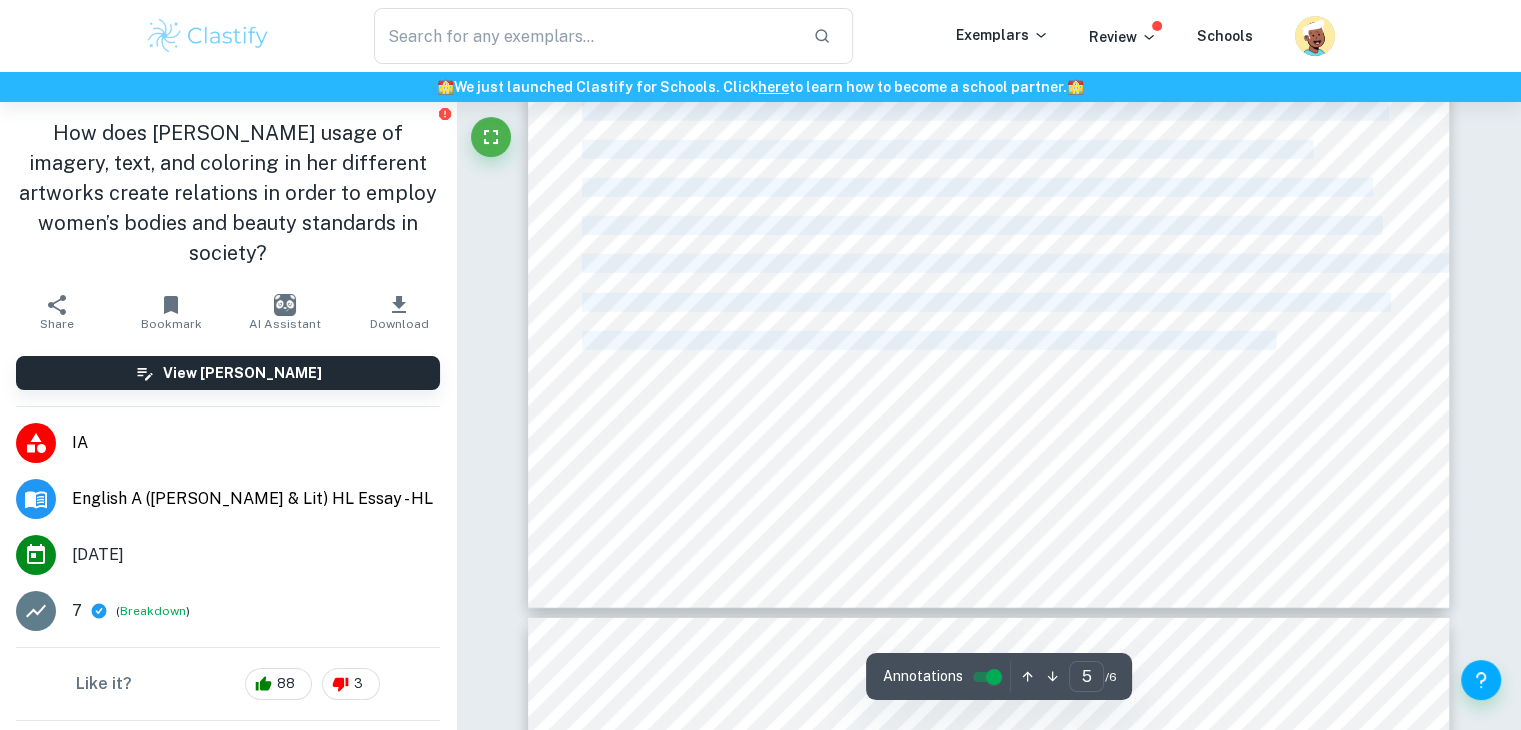 drag, startPoint x: 588, startPoint y: 299, endPoint x: 1278, endPoint y: 345, distance: 691.5316 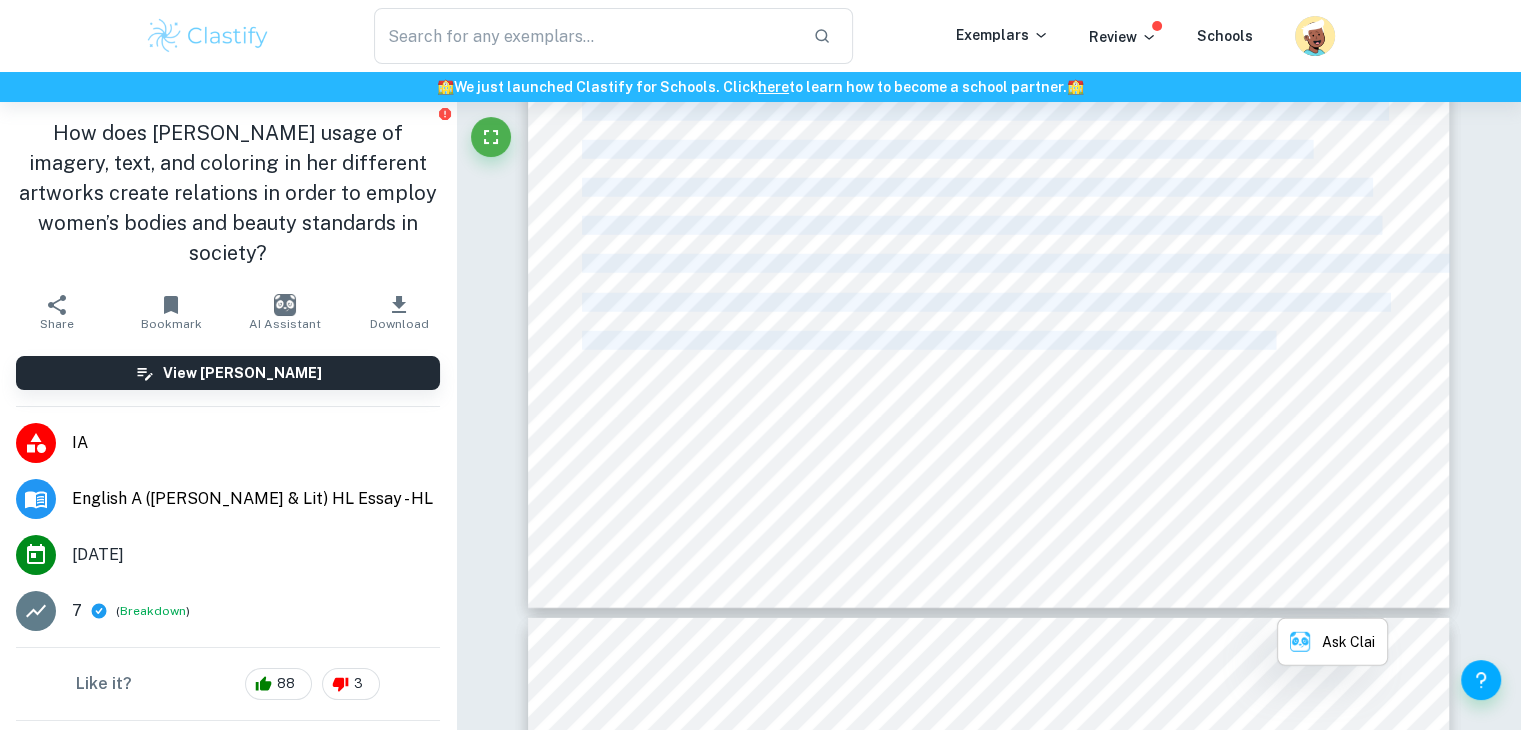 copy on "Society9s Body and Beauty Standards on Women by the Works of [PERSON_NAME] HL English Language and Literature [DATE] Word Count: 1453 2 [PERSON_NAME] Met Gala outfit sparked media controversy in [DATE], with one viewer commenting, "So she basically starved herself for fashion once again," as well as another adding, "I strongly believe our clothes should fit us, rather than us having to change our bodies to fit our clothes." (Savvin). Throughout history, women have been pressured to achieve specific features and behaviors in order to be perceived as perfect, with some, such as [PERSON_NAME], using money to achieve a better body, while also profiting from her figure. These actions allow individuals to be promoted with the image of an idealistic perception of women in [DATE] society. Feminist ideals aim to highlight the pressures that women face in beauty standards to the position of women in society, with some attempting to openly articulate their thoughts on the subject through art. [PERSON_NAME]..." 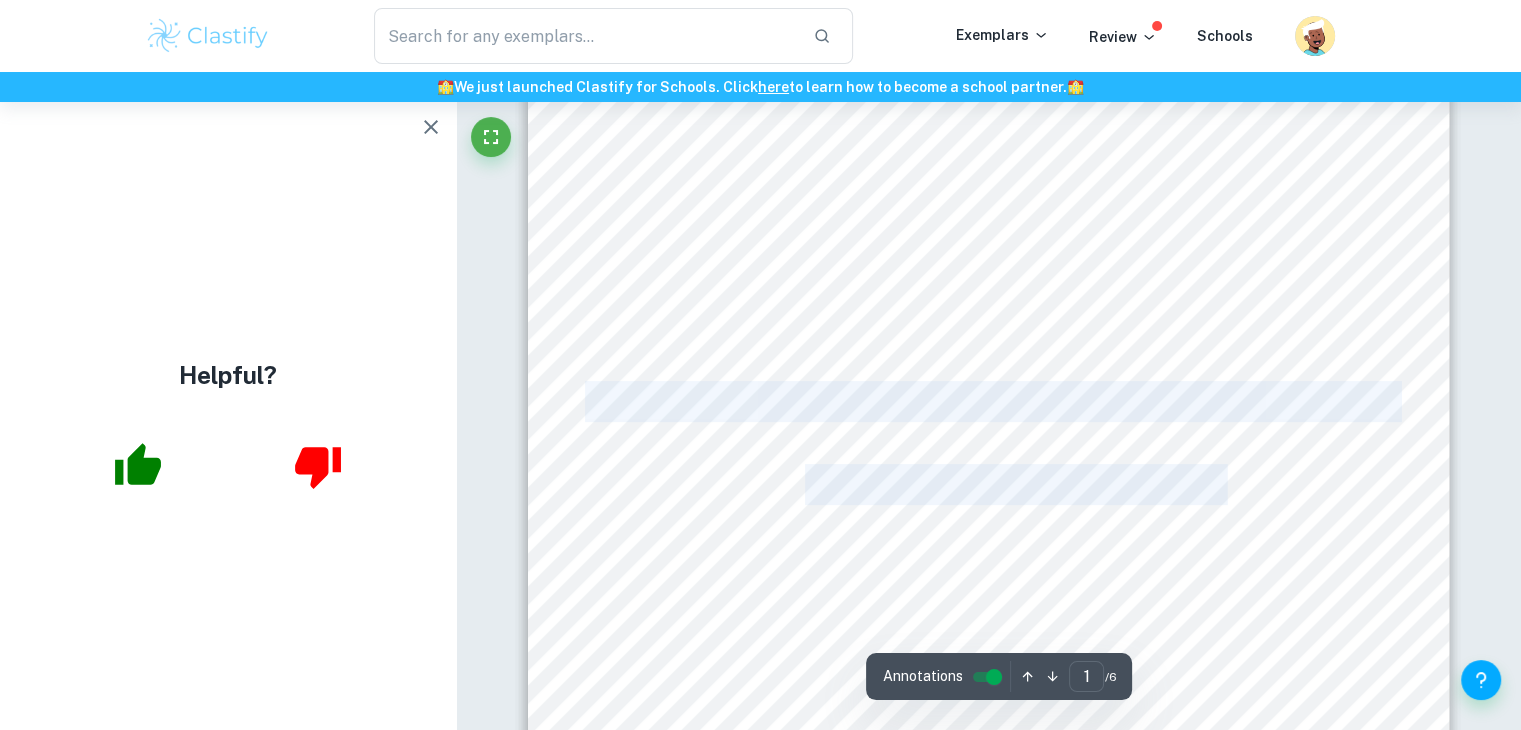 scroll, scrollTop: 0, scrollLeft: 0, axis: both 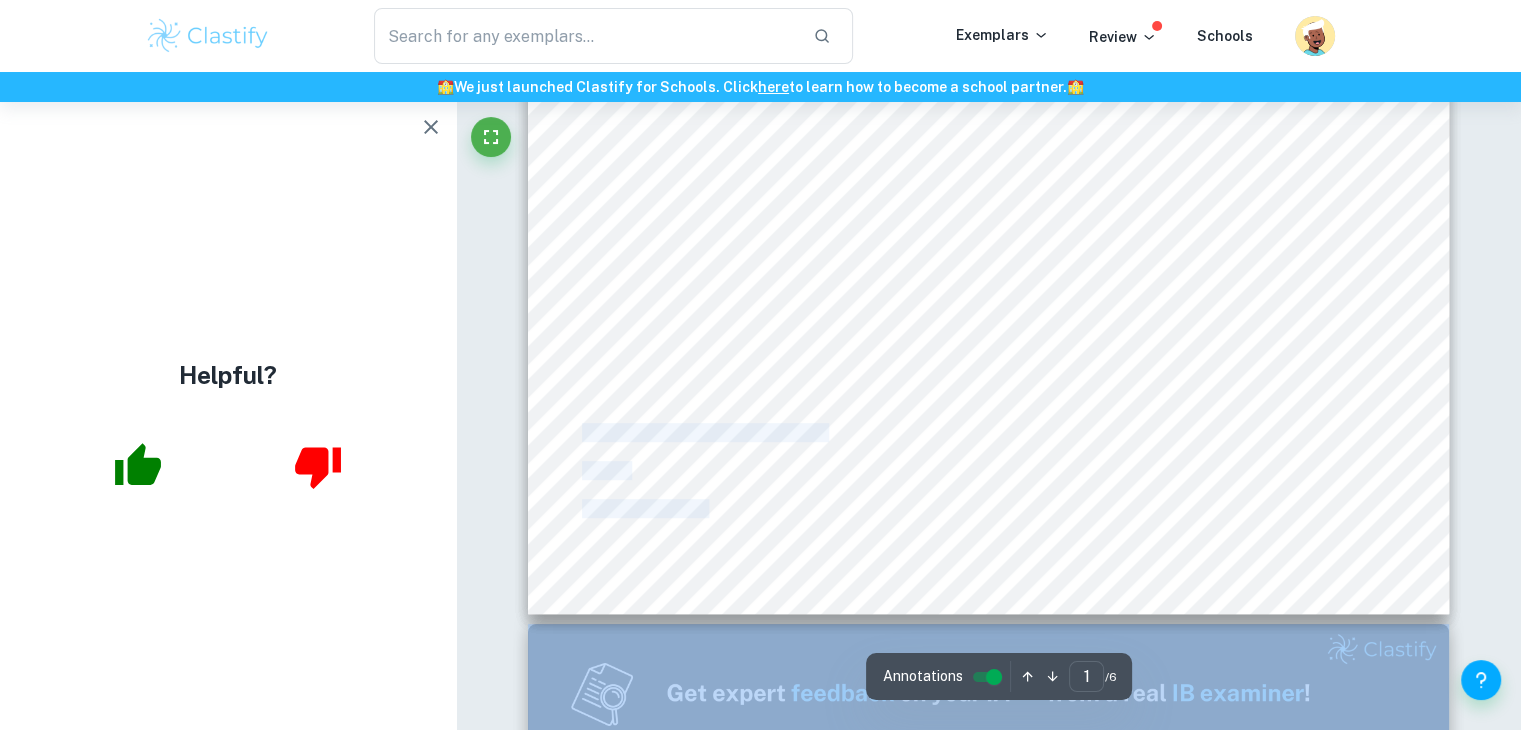click at bounding box center (989, 18) 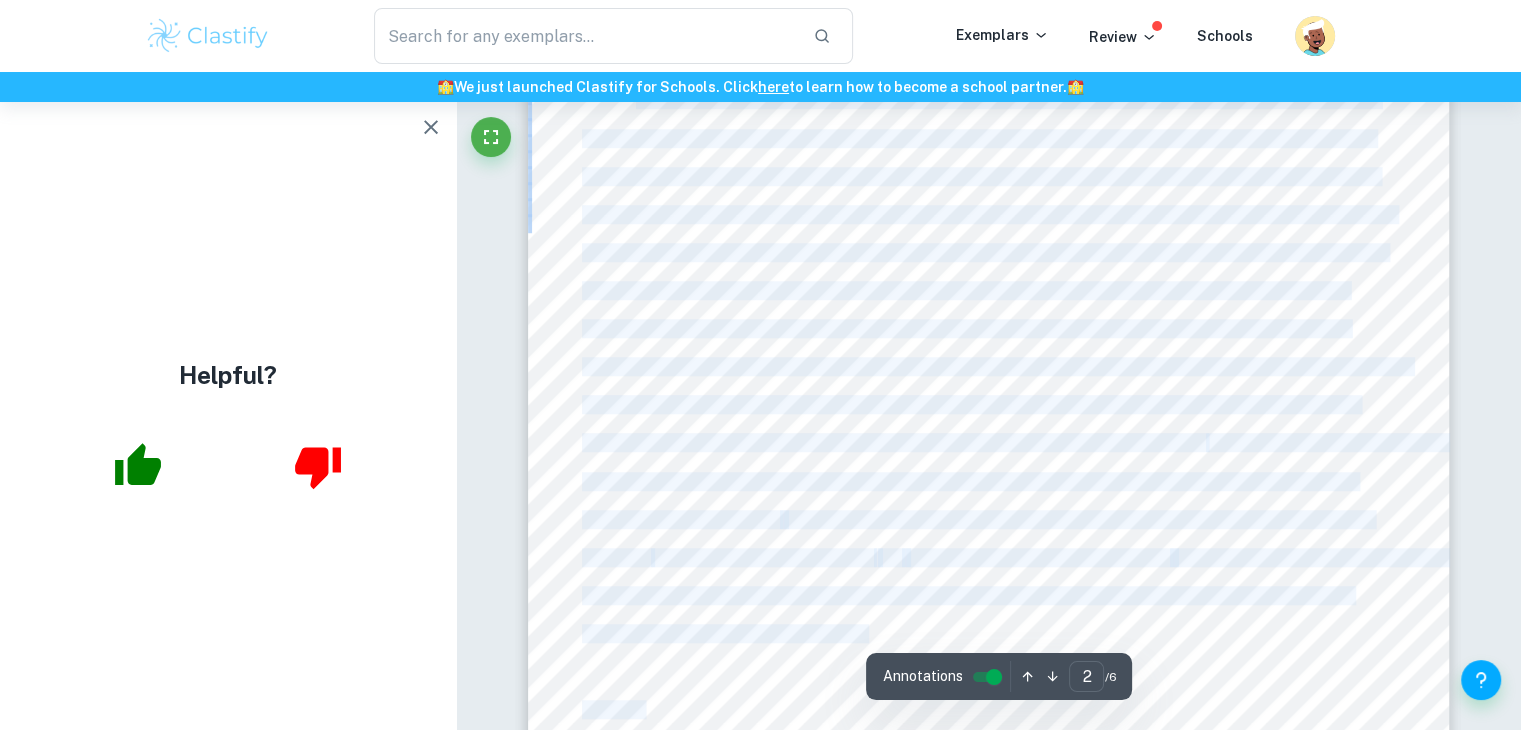 scroll, scrollTop: 1500, scrollLeft: 0, axis: vertical 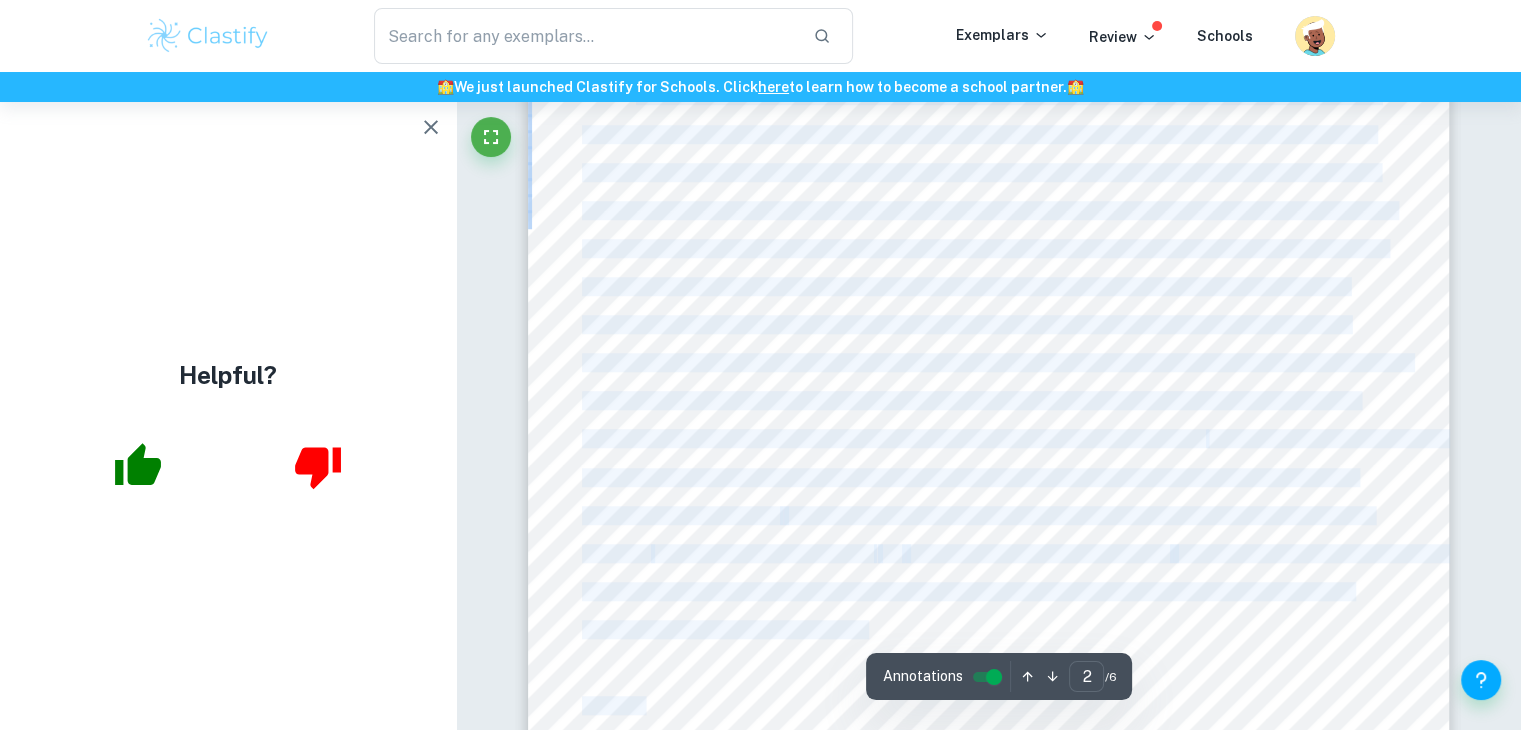 click on "2 [PERSON_NAME] Met Gala outfit sparked media controversy in [DATE], with one viewer commenting, "So she basically starved herself for fashion once again," as well as another adding, "I strongly believe our clothes should fit us, rather than us having to change our bodies to fit our clothes." ([PERSON_NAME]). Throughout history, women have been pressured to achieve specific features and behaviors in order to be perceived as perfect, with some, such as [PERSON_NAME], using money to achieve a better body, while also profiting from her figure. These actions allow individuals to be promoted with the image of an idealistic perception of women in [DATE] society. Feminist ideals aim to highlight the pressures that women face in beauty standards to the position of women in society, with some attempting to openly articulate their thoughts on the subject through art. [PERSON_NAME] is a well-known conceptual artist who combines isolated photography How does [PERSON_NAME] Kruger9s beauty standards in society?=   artworks <   and" at bounding box center [989, 568] 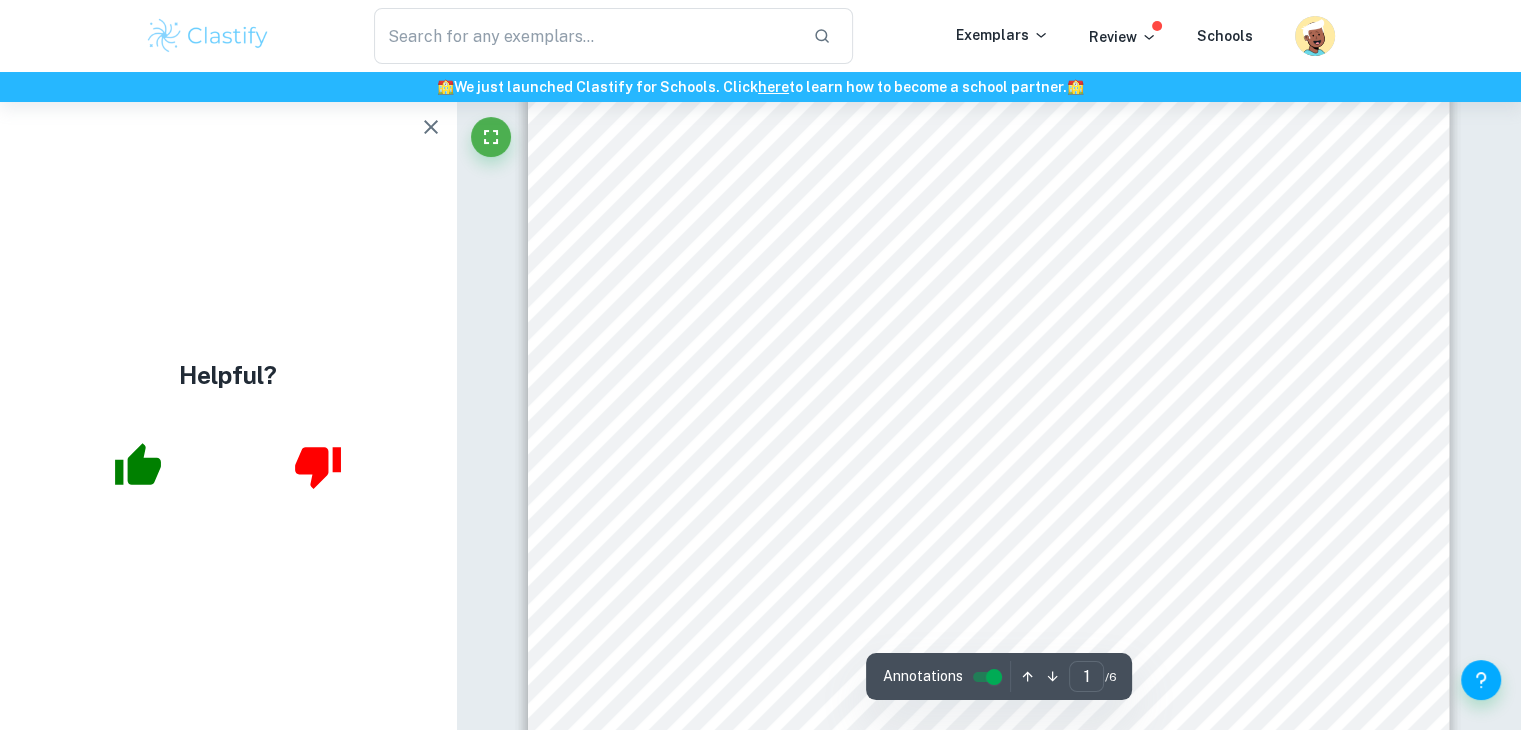 scroll, scrollTop: 200, scrollLeft: 0, axis: vertical 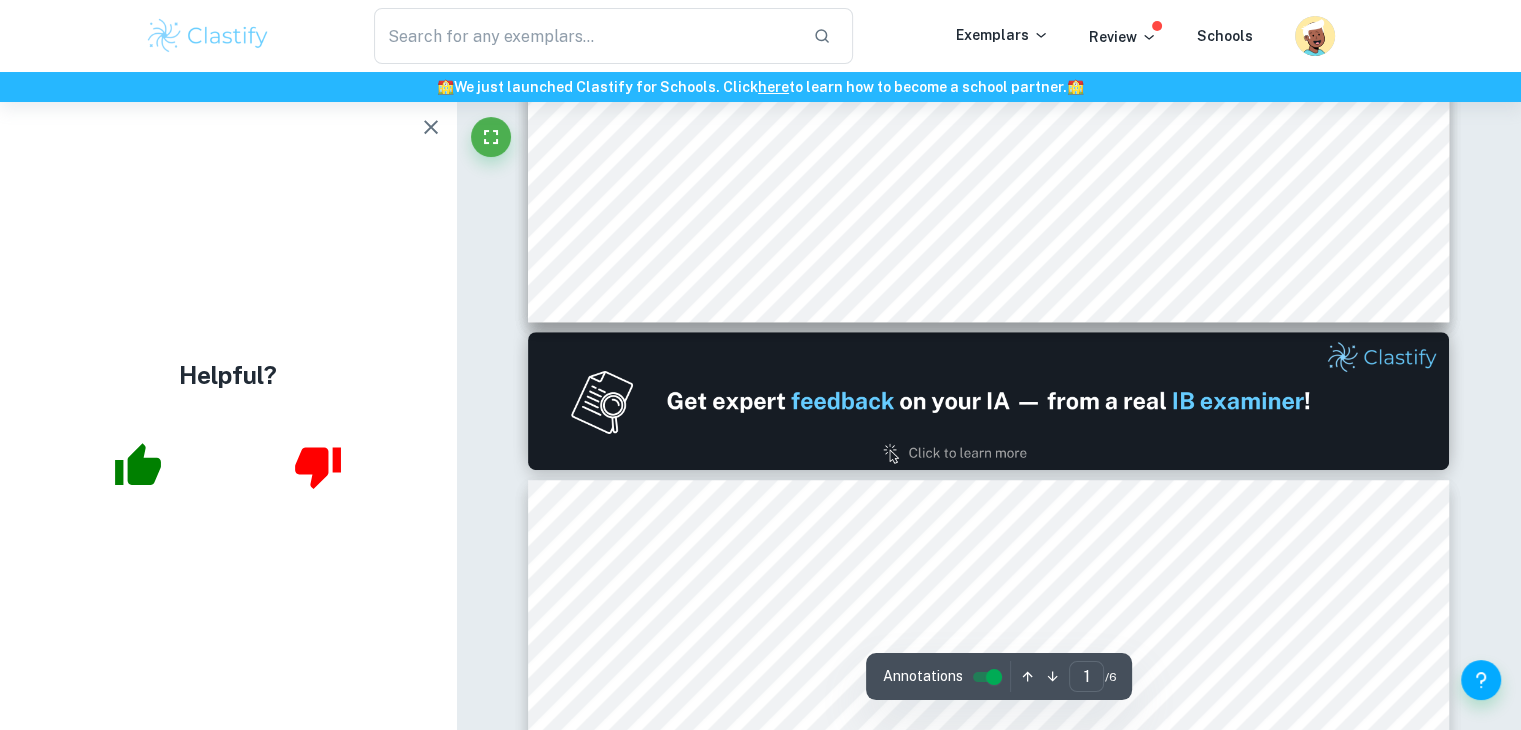 type on "2" 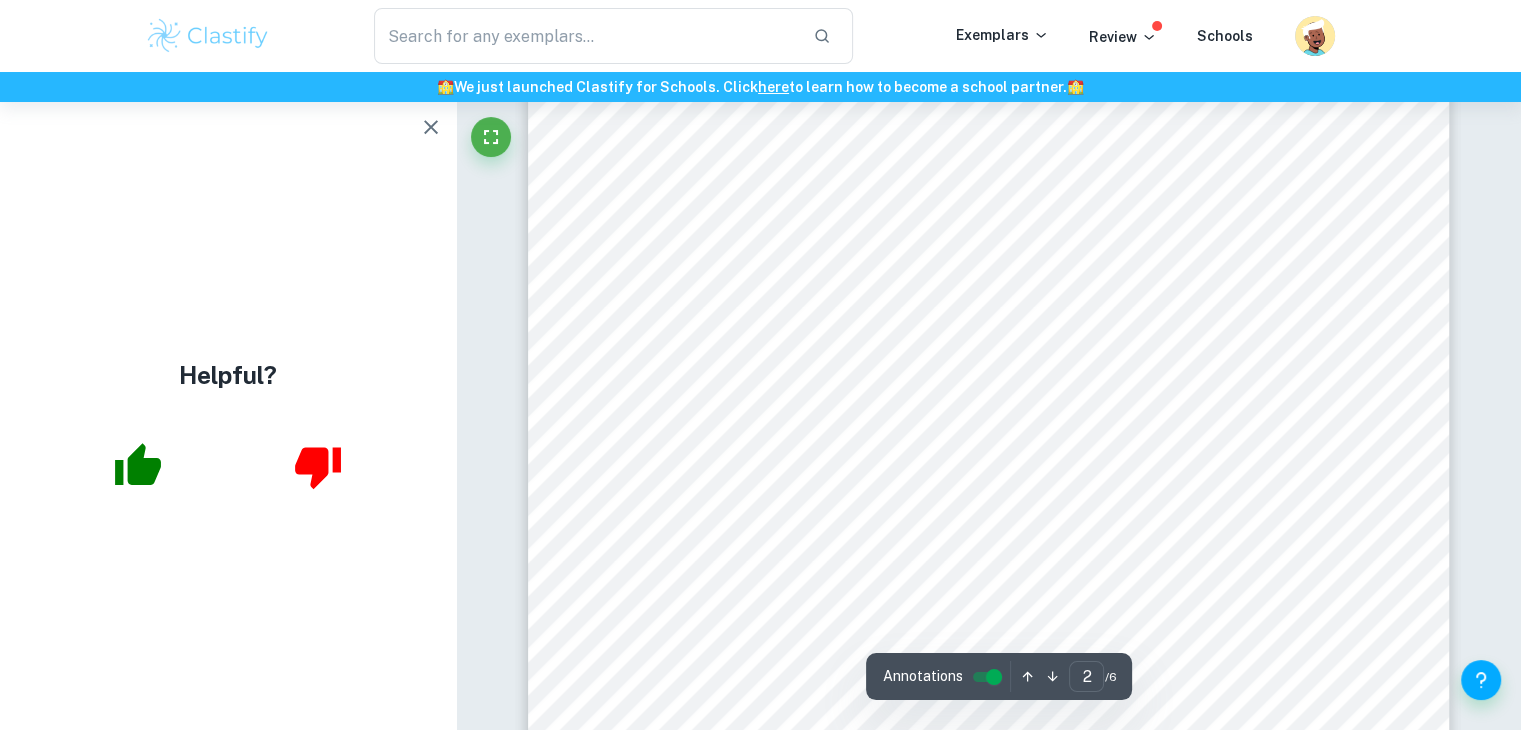 scroll, scrollTop: 1400, scrollLeft: 0, axis: vertical 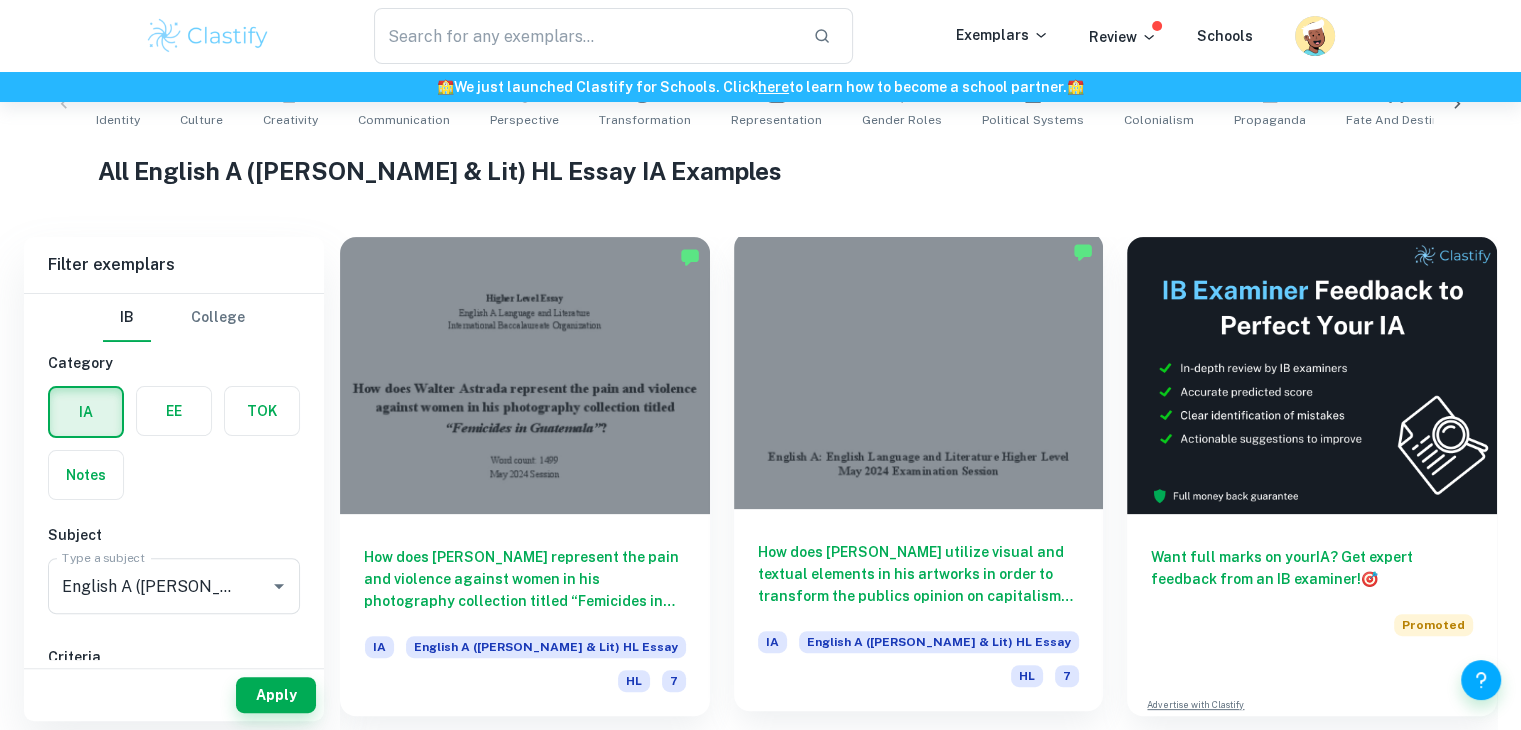 click at bounding box center (919, 370) 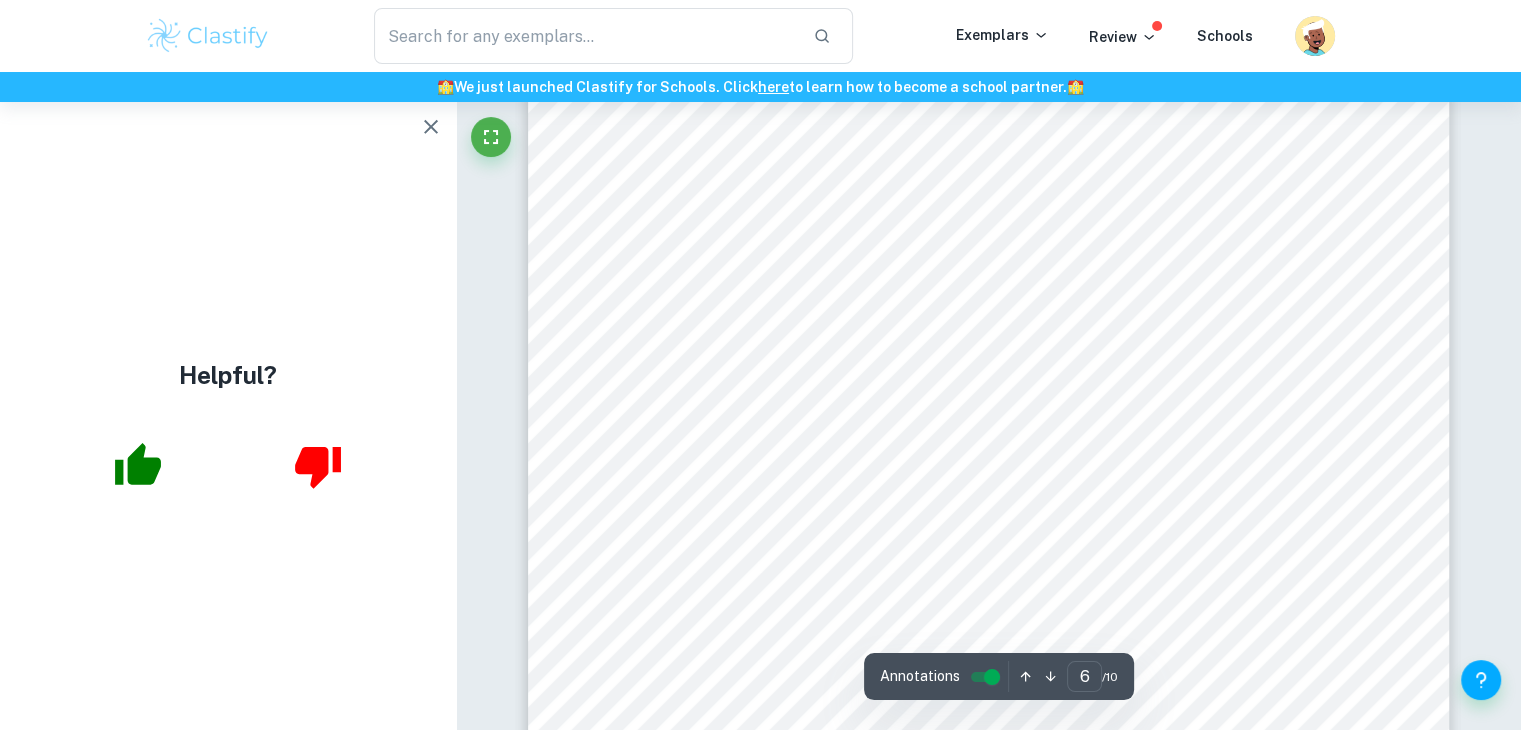 scroll, scrollTop: 5800, scrollLeft: 0, axis: vertical 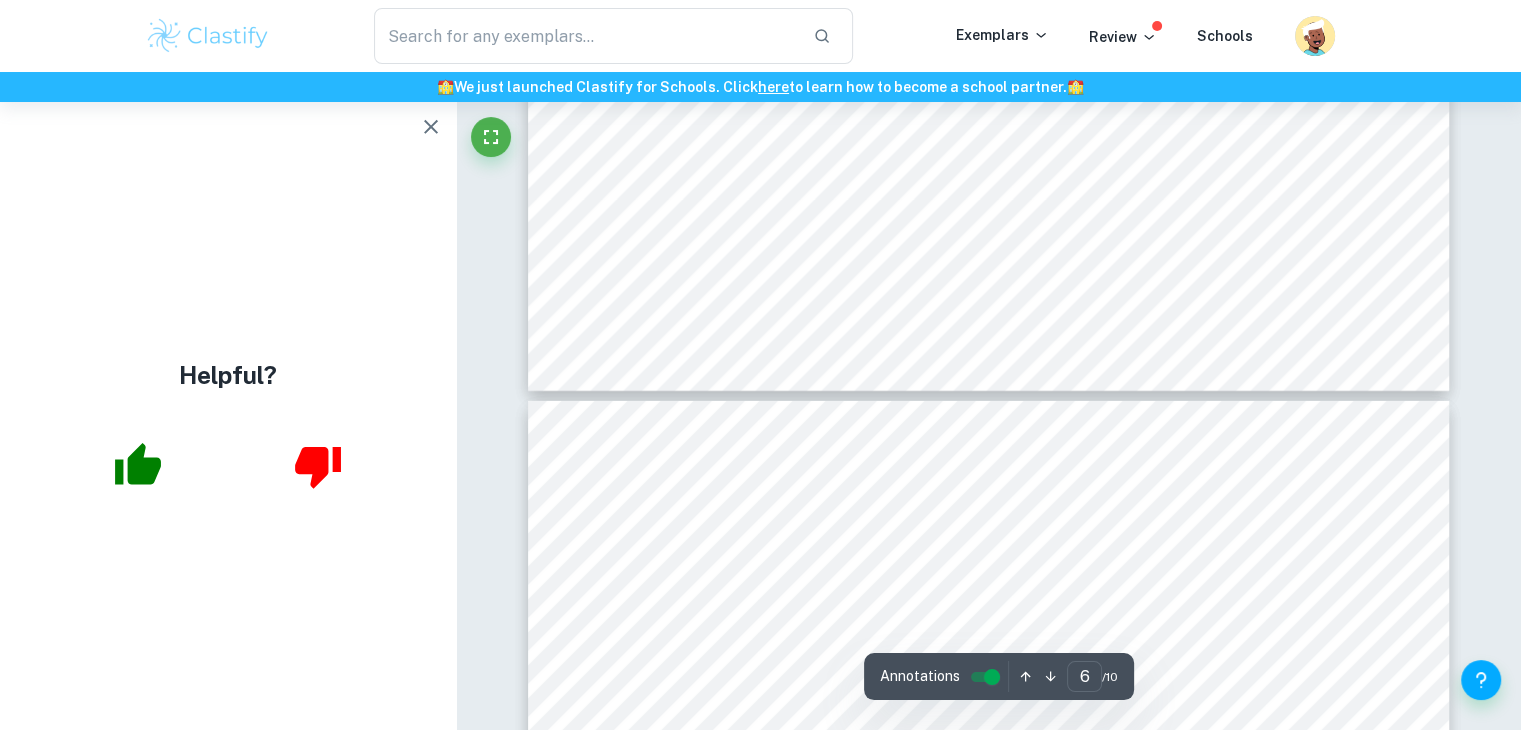 type on "5" 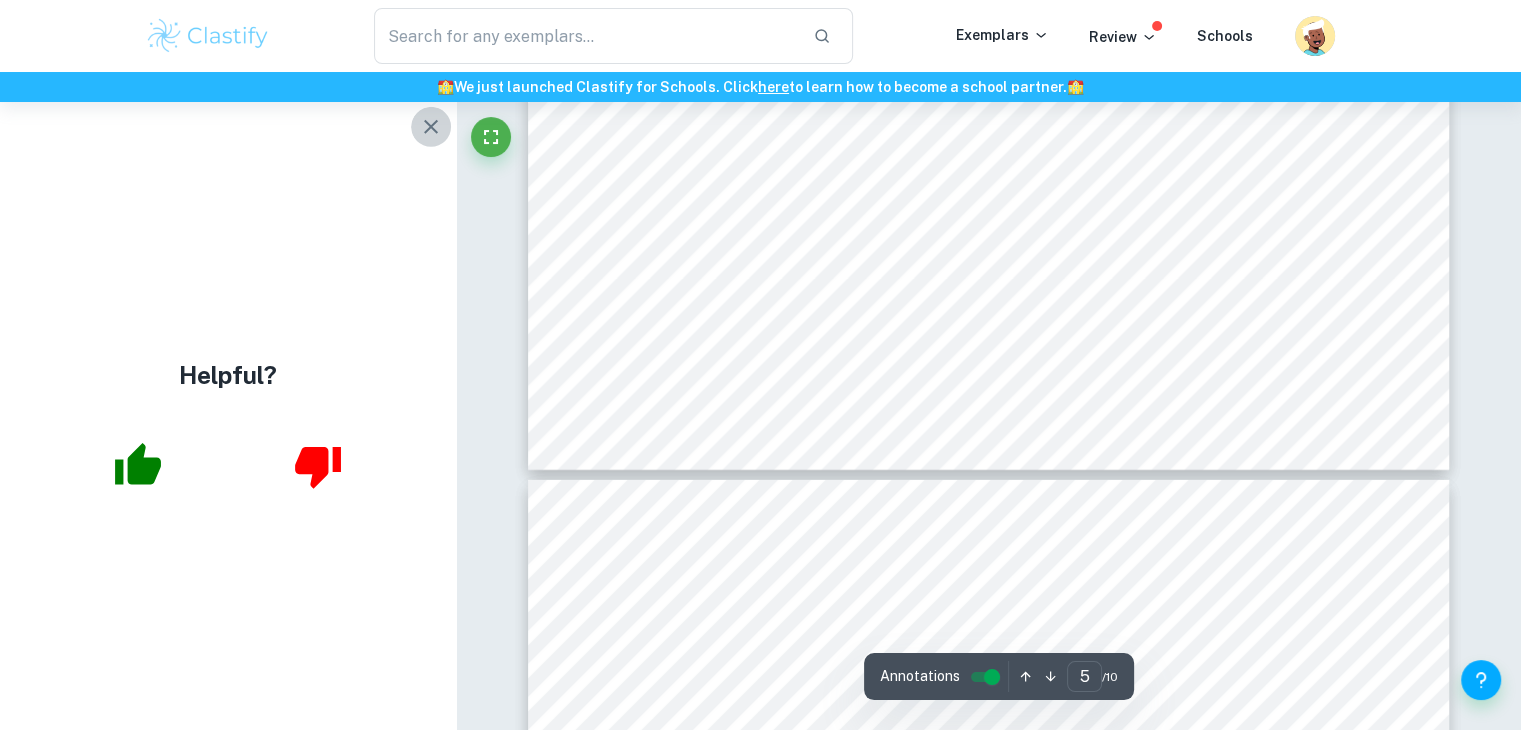 click at bounding box center [431, 127] 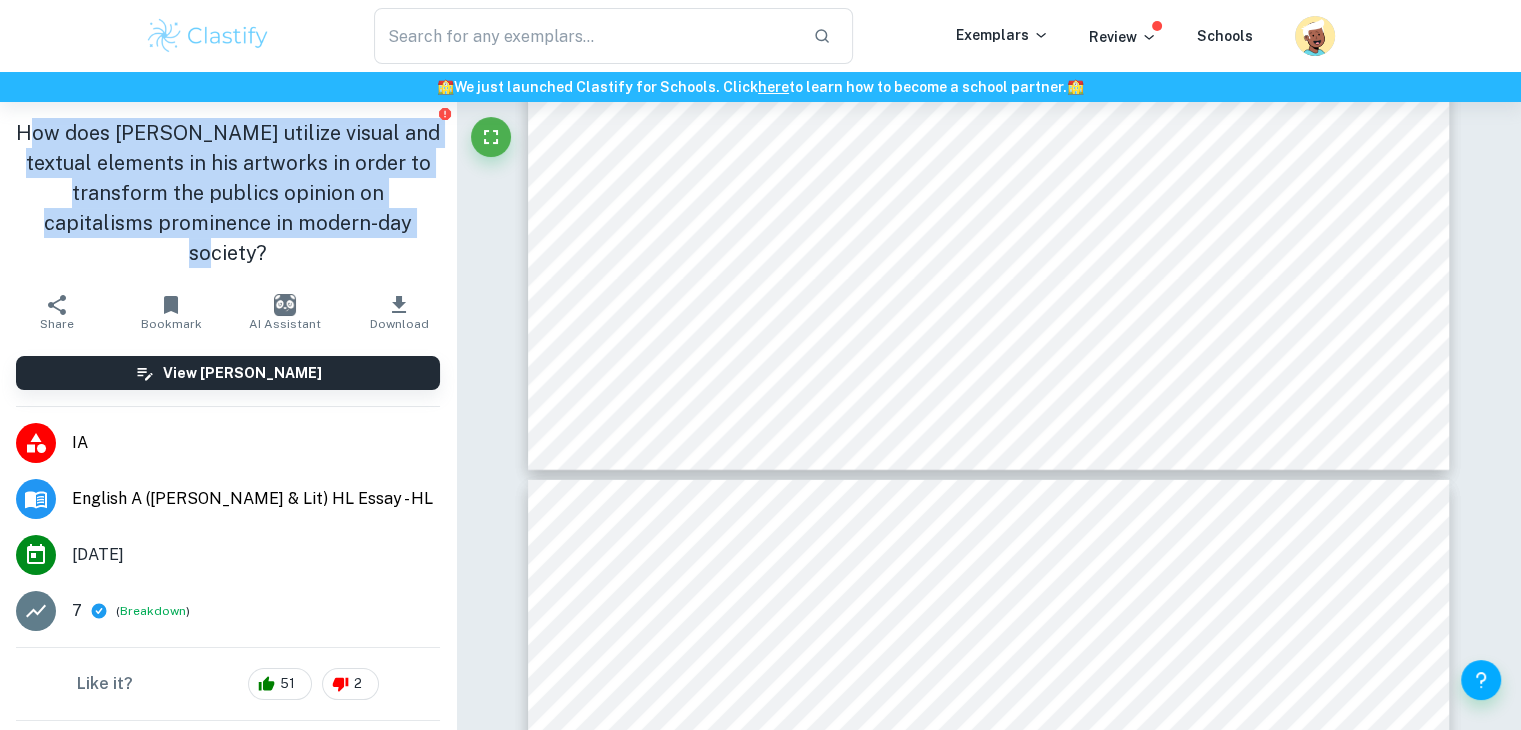 drag, startPoint x: 28, startPoint y: 136, endPoint x: 292, endPoint y: 248, distance: 286.77518 